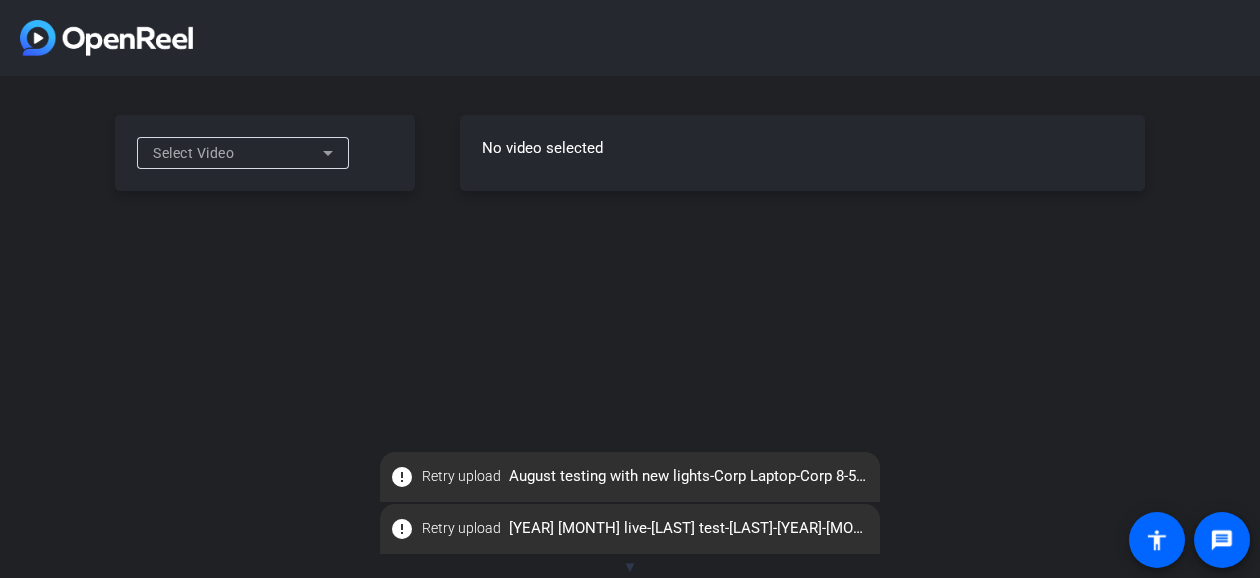 scroll, scrollTop: 0, scrollLeft: 0, axis: both 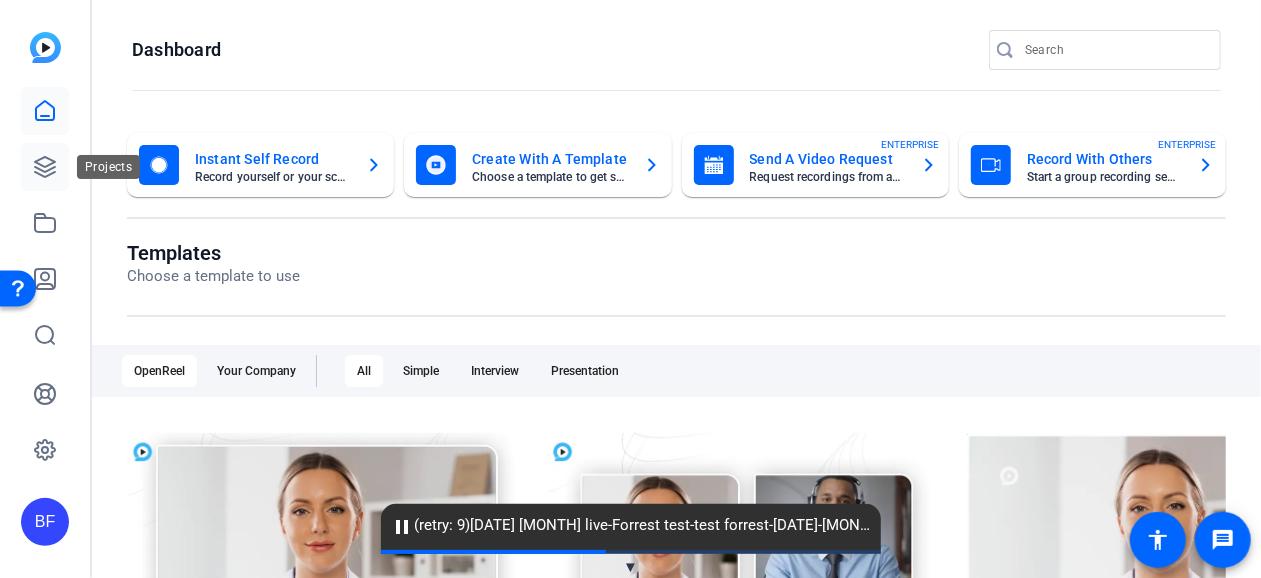 click 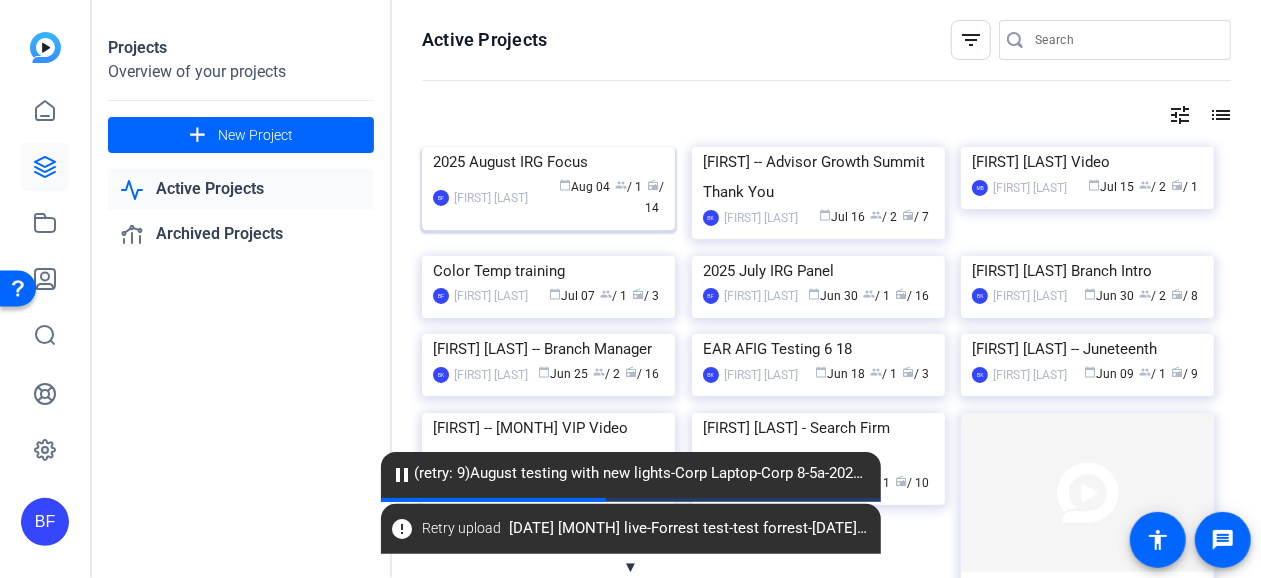 click 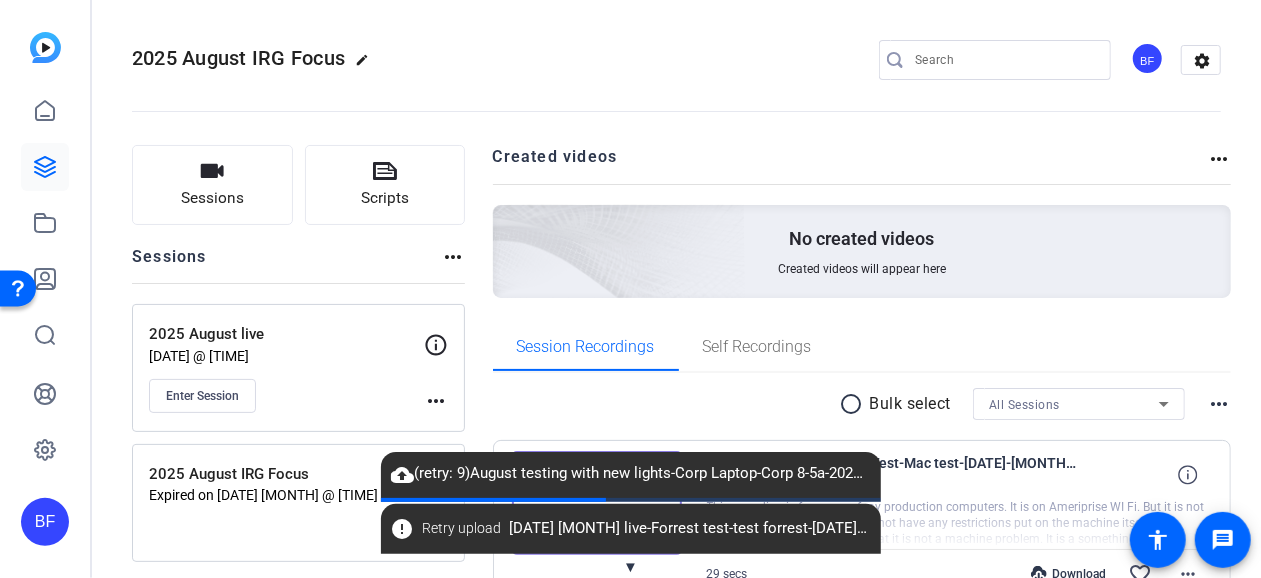 scroll, scrollTop: 300, scrollLeft: 0, axis: vertical 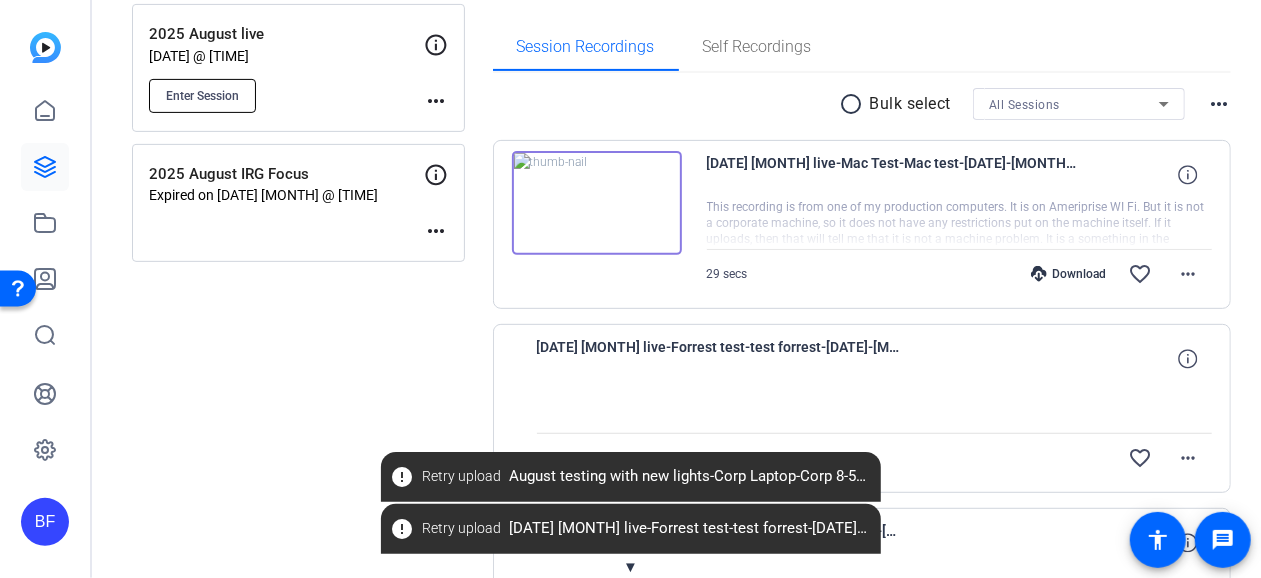 click on "Enter Session" 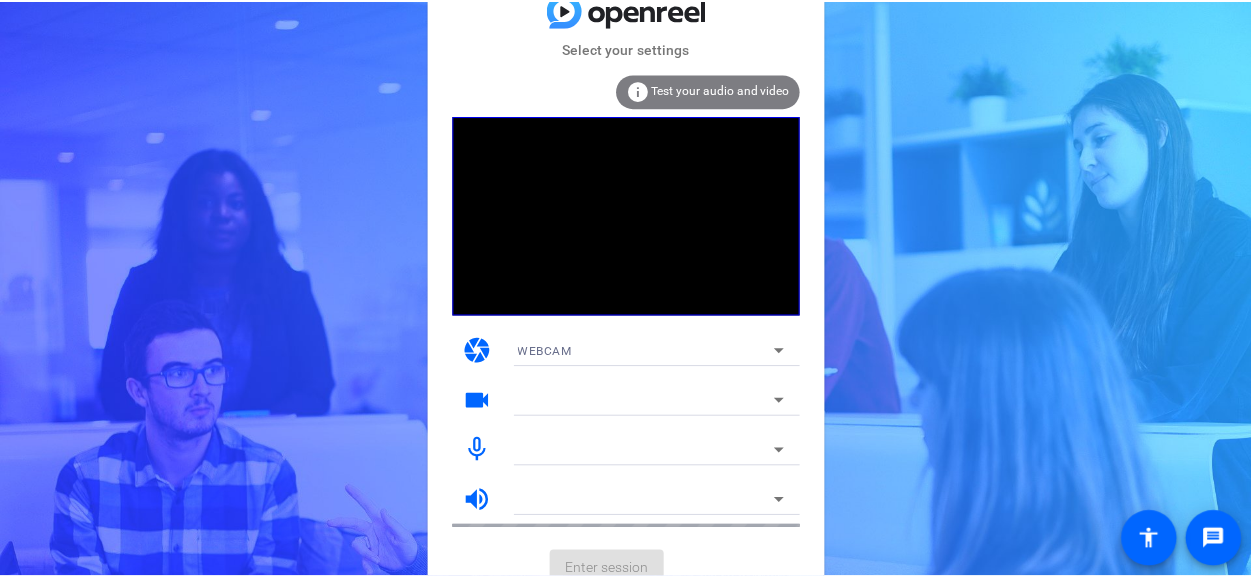 scroll, scrollTop: 0, scrollLeft: 0, axis: both 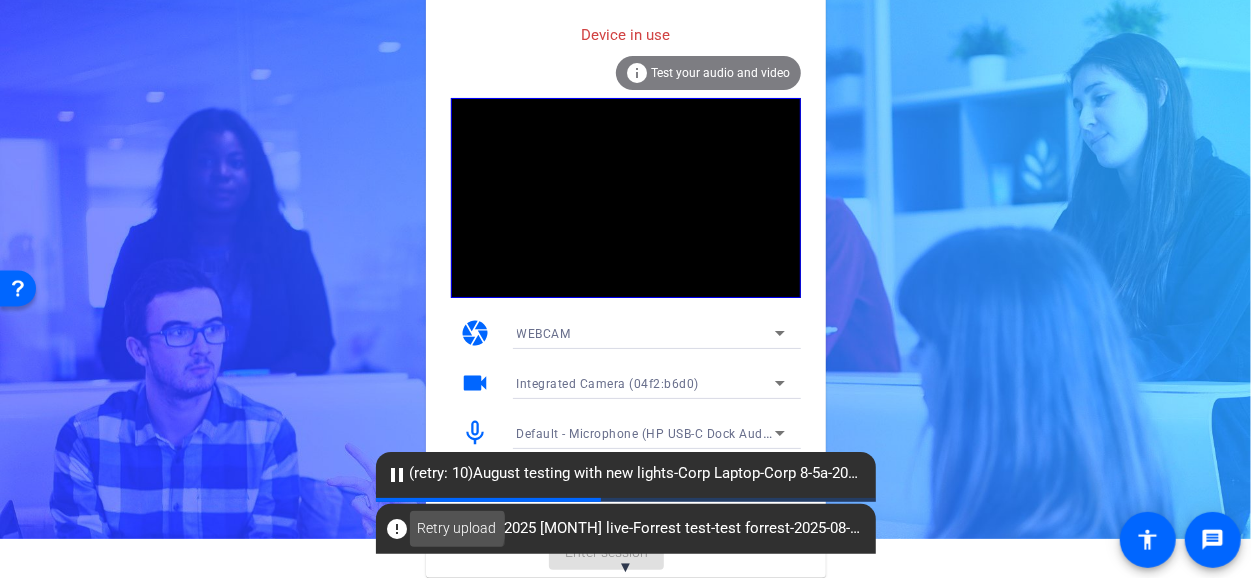 click on "Retry upload" 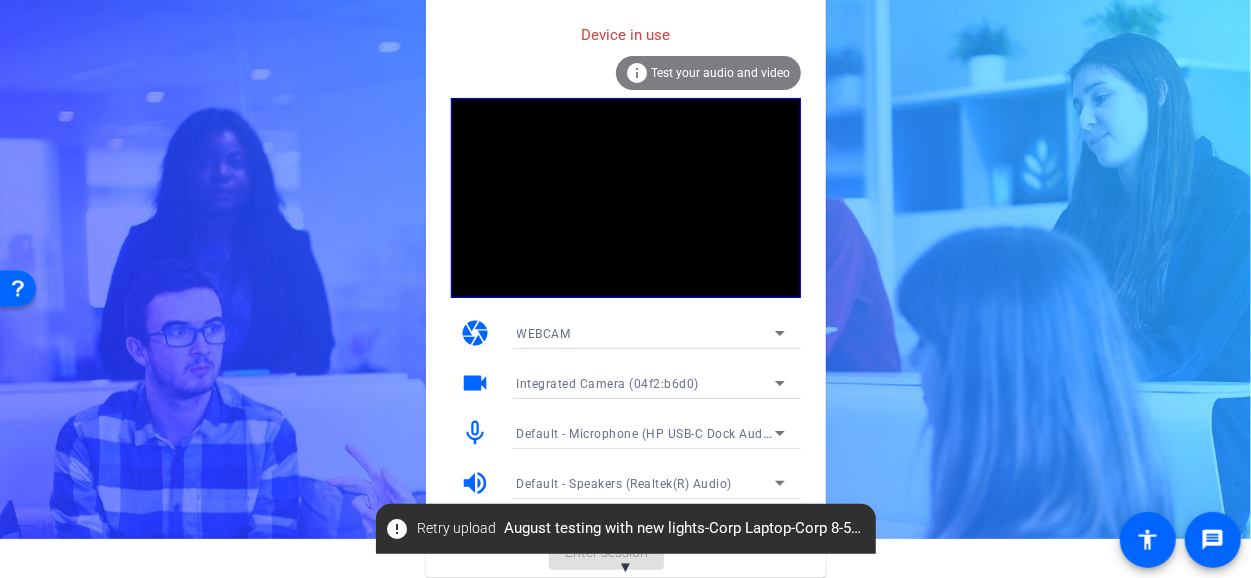 click on "error   Retry upload   August testing with new lights-Corp Laptop-Corp 8-5a-2025-08-05-14-11-32-461-0.webm" 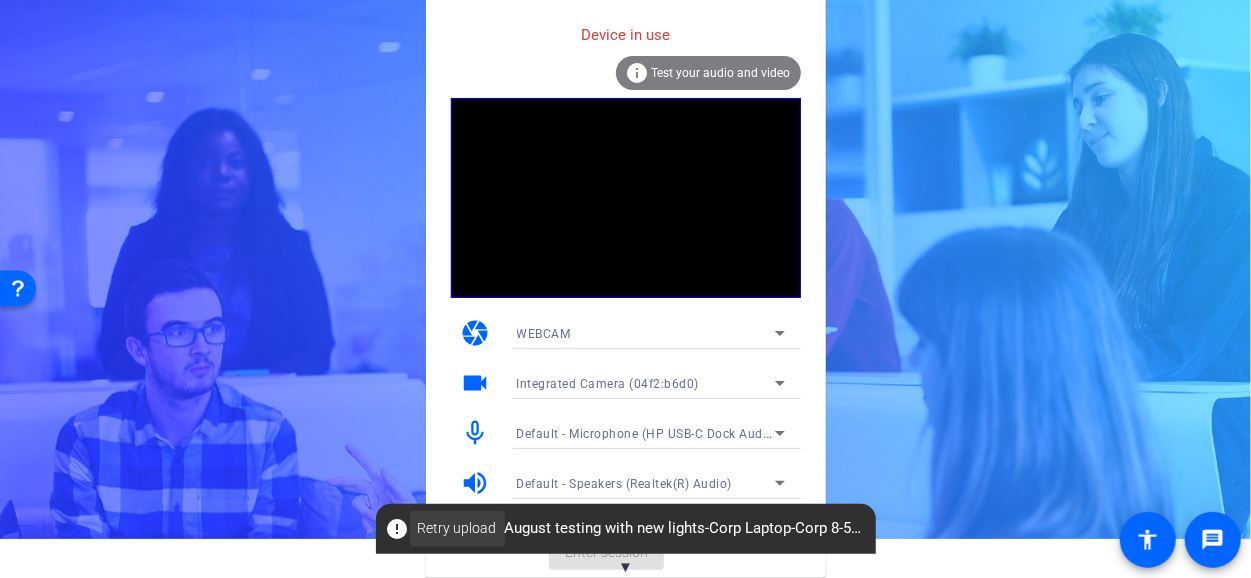 click on "Retry upload" 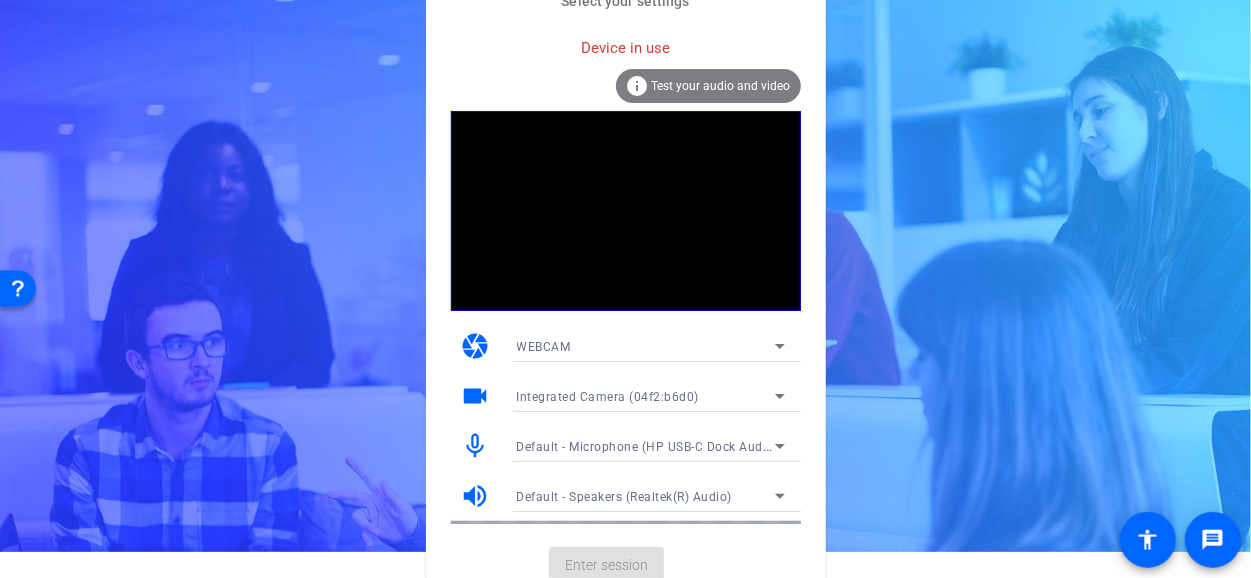 scroll, scrollTop: 39, scrollLeft: 0, axis: vertical 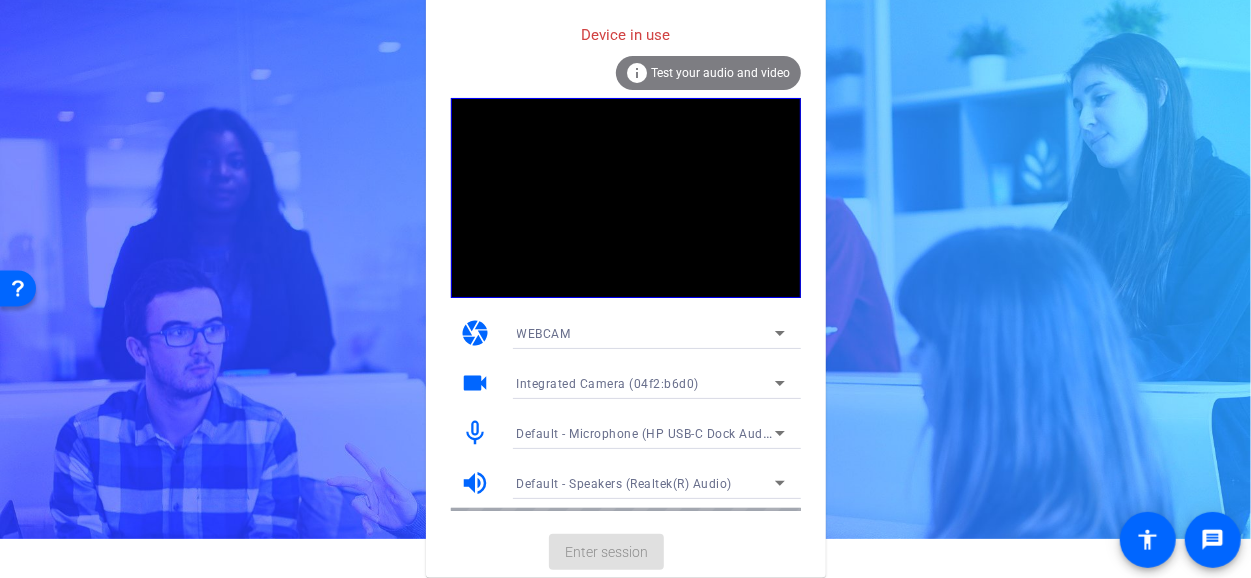 click 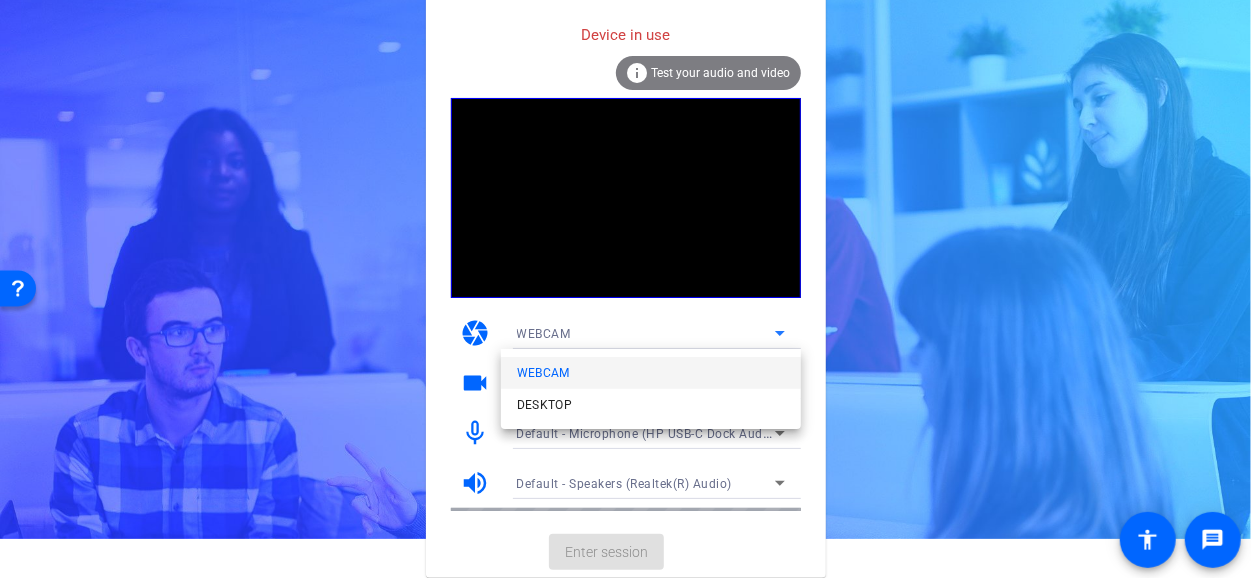 click at bounding box center [625, 289] 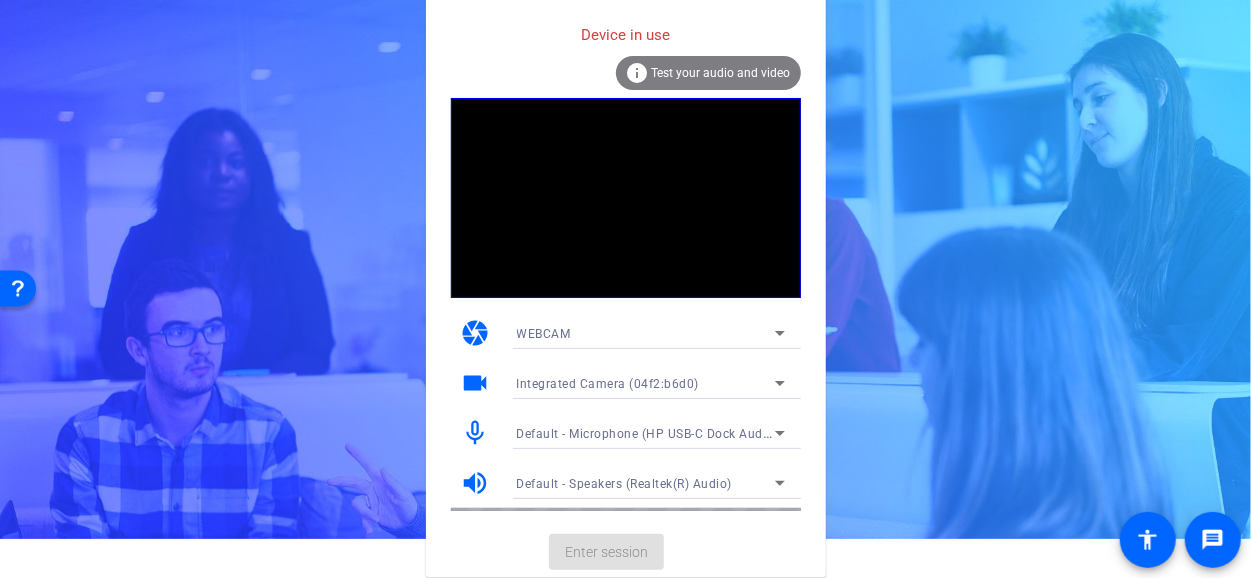 click on "Device in use  info Test your audio and video camera WEBCAM videocam Integrated Camera (04f2:b6d0) mic_none Default - Microphone (HP USB-C Dock Audio Headset) (03f0:056b) volume_up Default - Speakers (Realtek(R) Audio)" 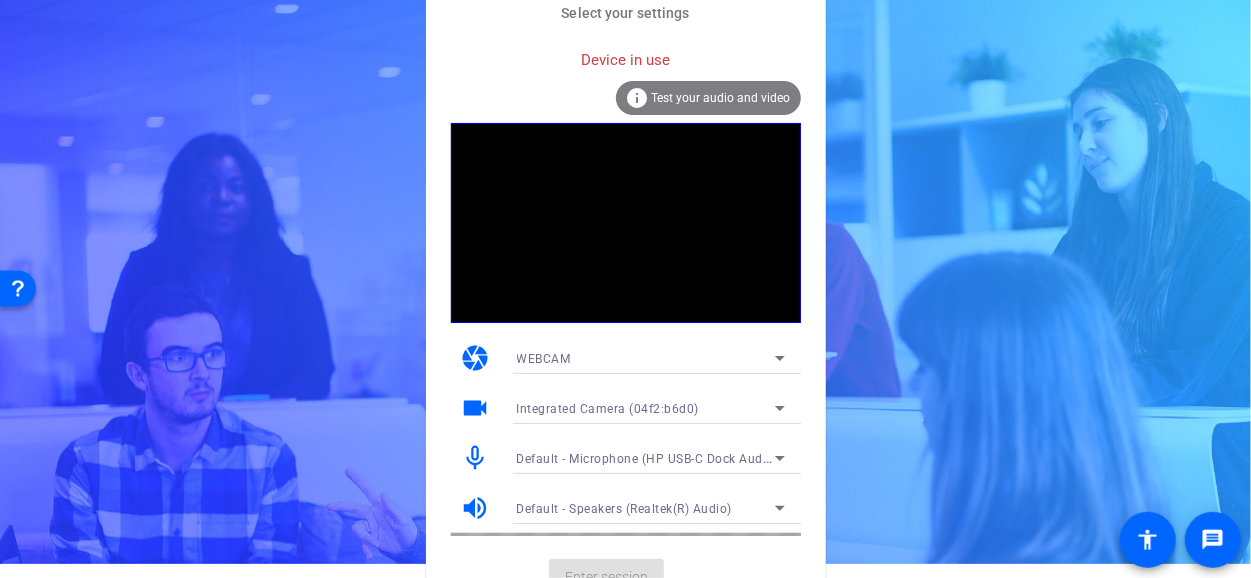 scroll, scrollTop: 0, scrollLeft: 0, axis: both 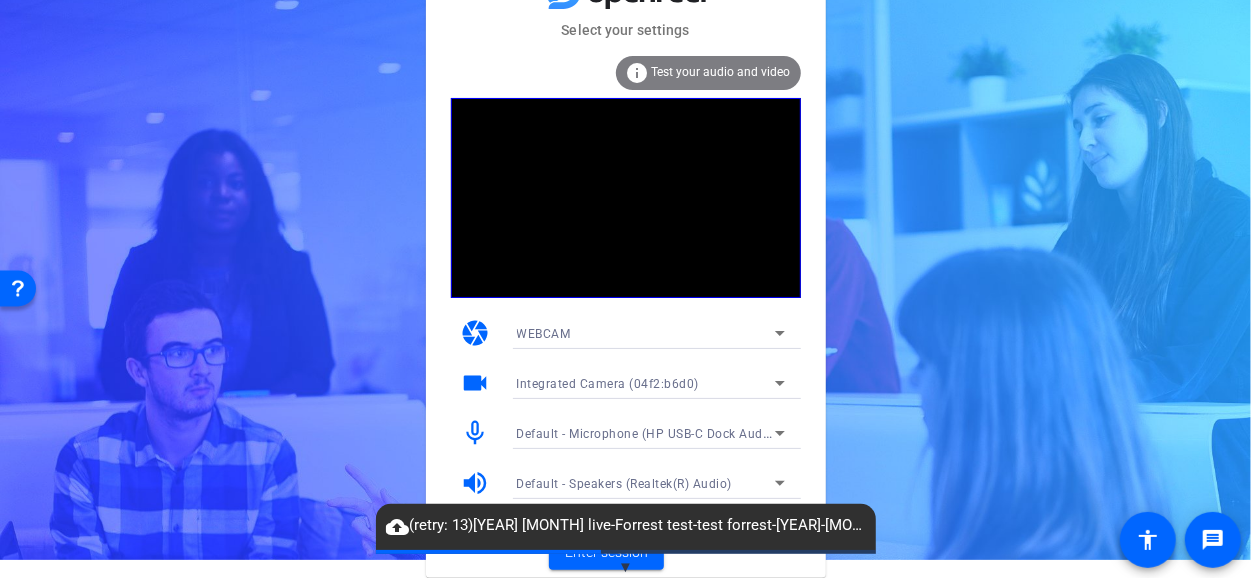 click on "cloud_upload" 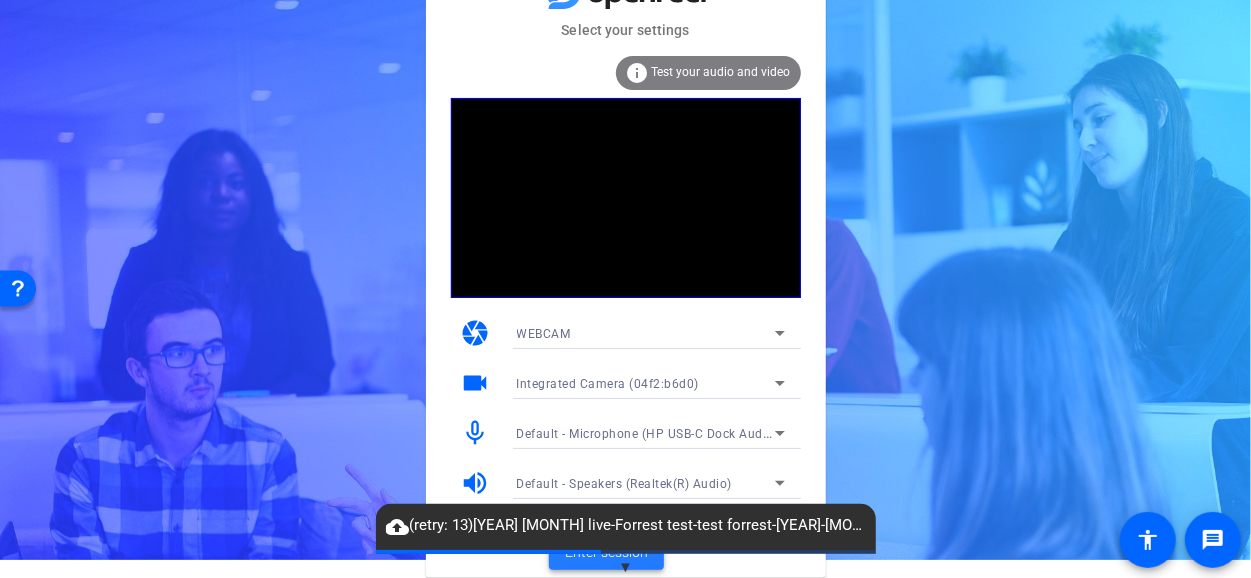 click 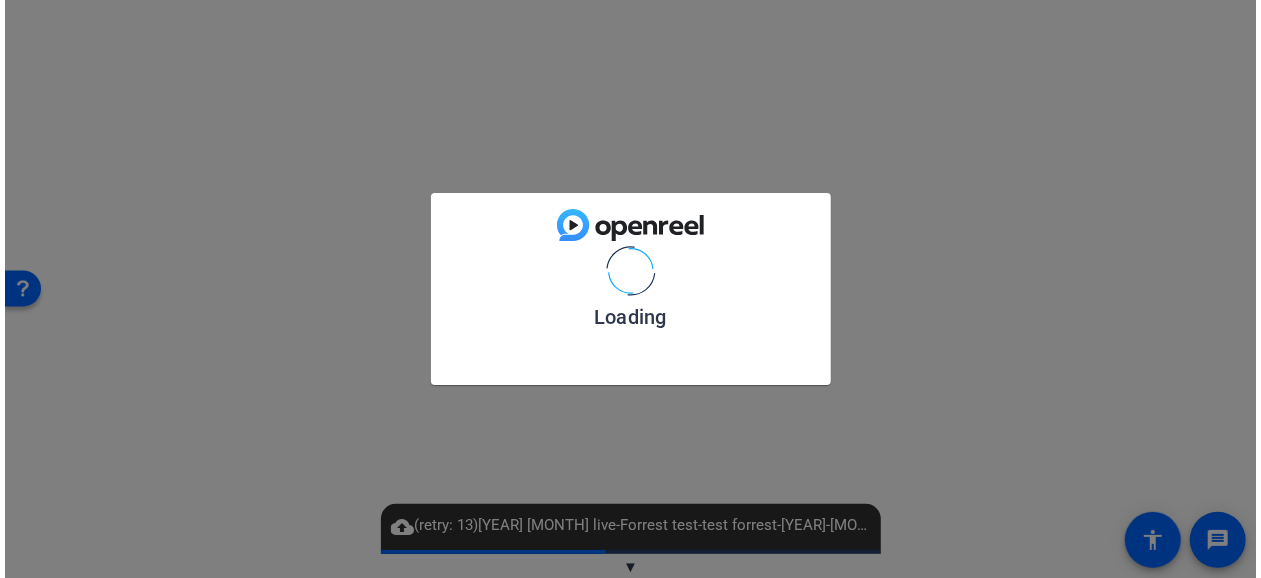 scroll, scrollTop: 0, scrollLeft: 0, axis: both 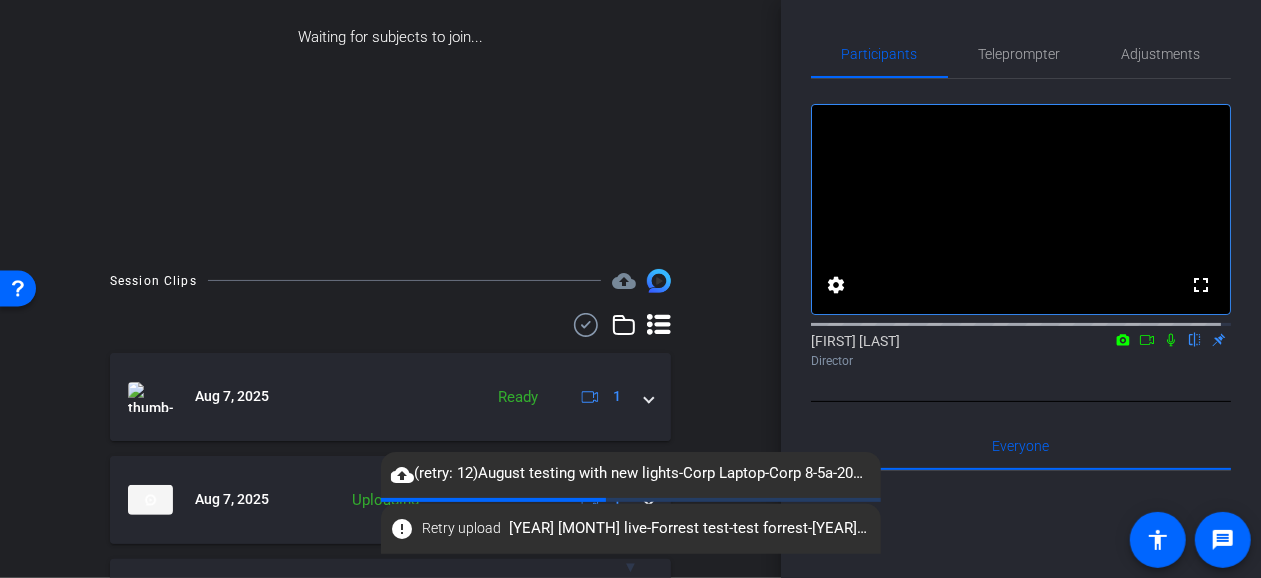 click at bounding box center [649, 705] 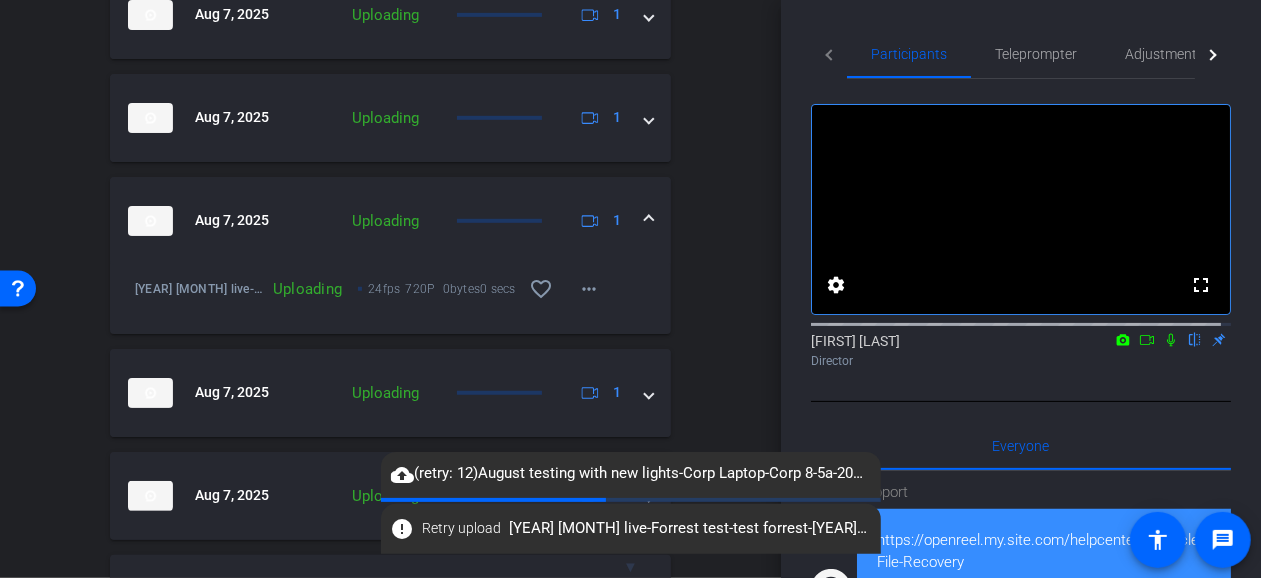 scroll, scrollTop: 506, scrollLeft: 0, axis: vertical 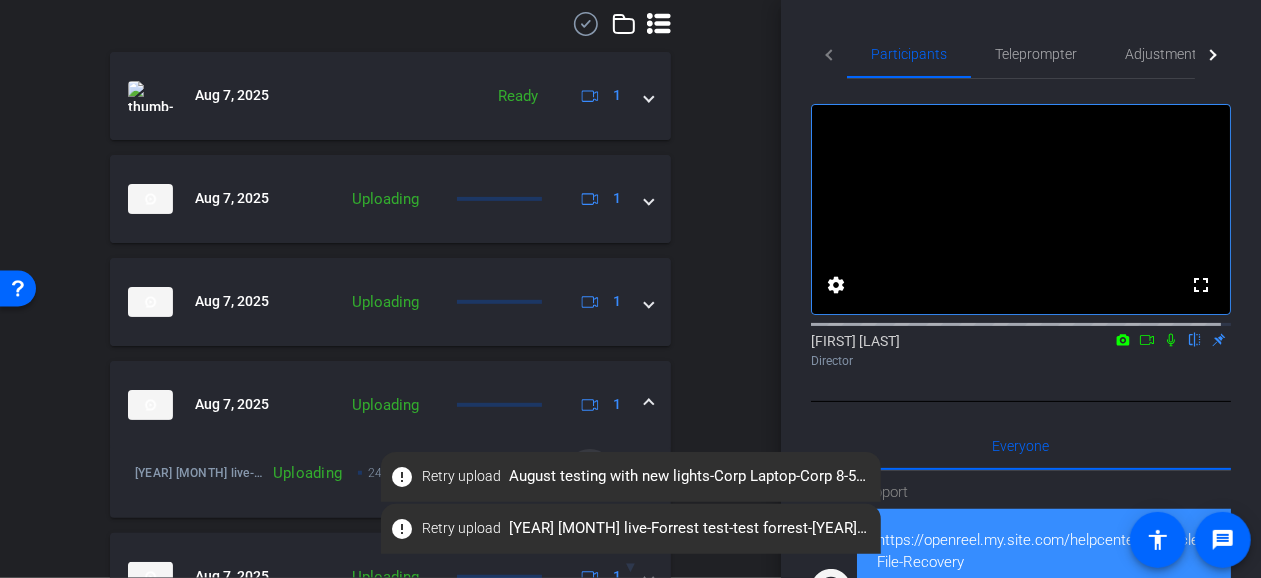 click on "more_horiz" at bounding box center (590, 473) 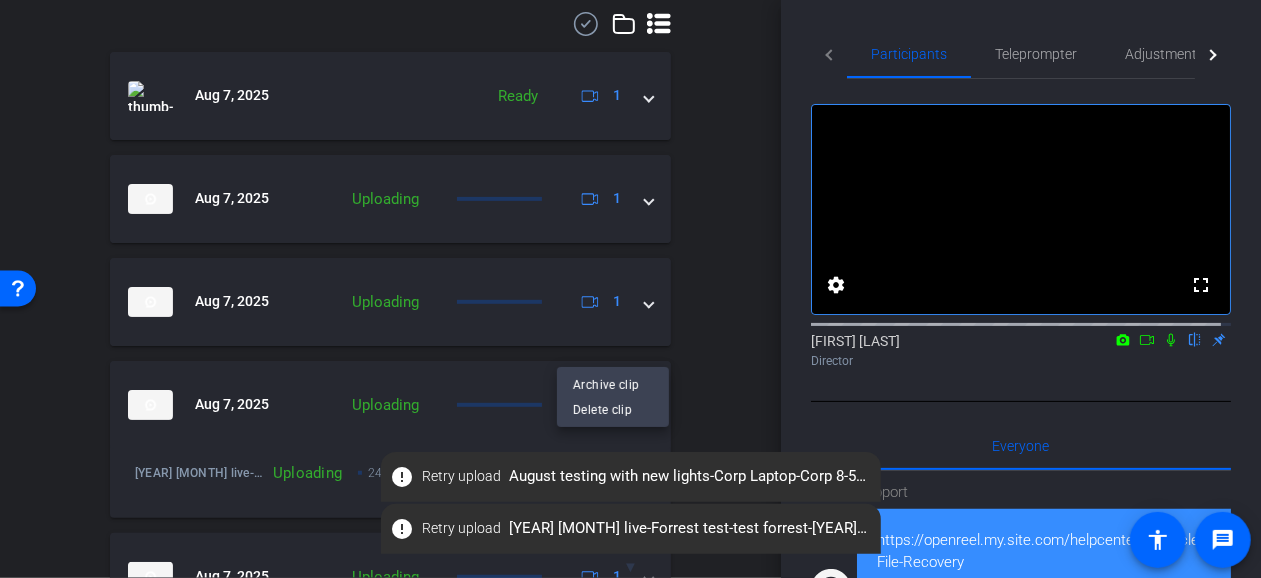 click at bounding box center [630, 289] 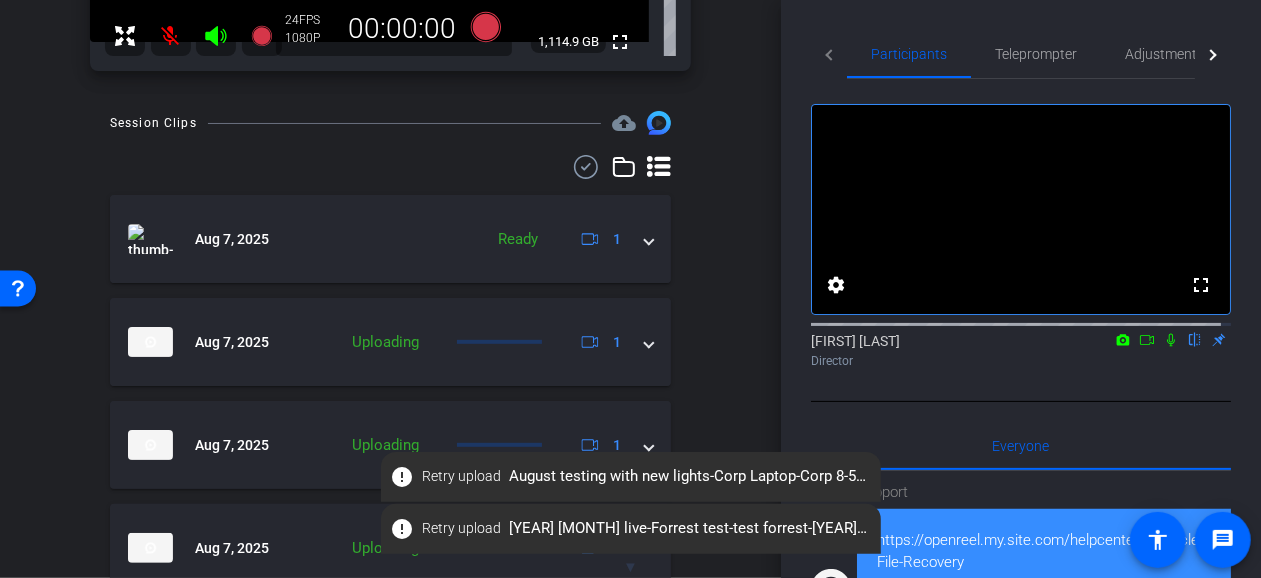 scroll, scrollTop: 365, scrollLeft: 0, axis: vertical 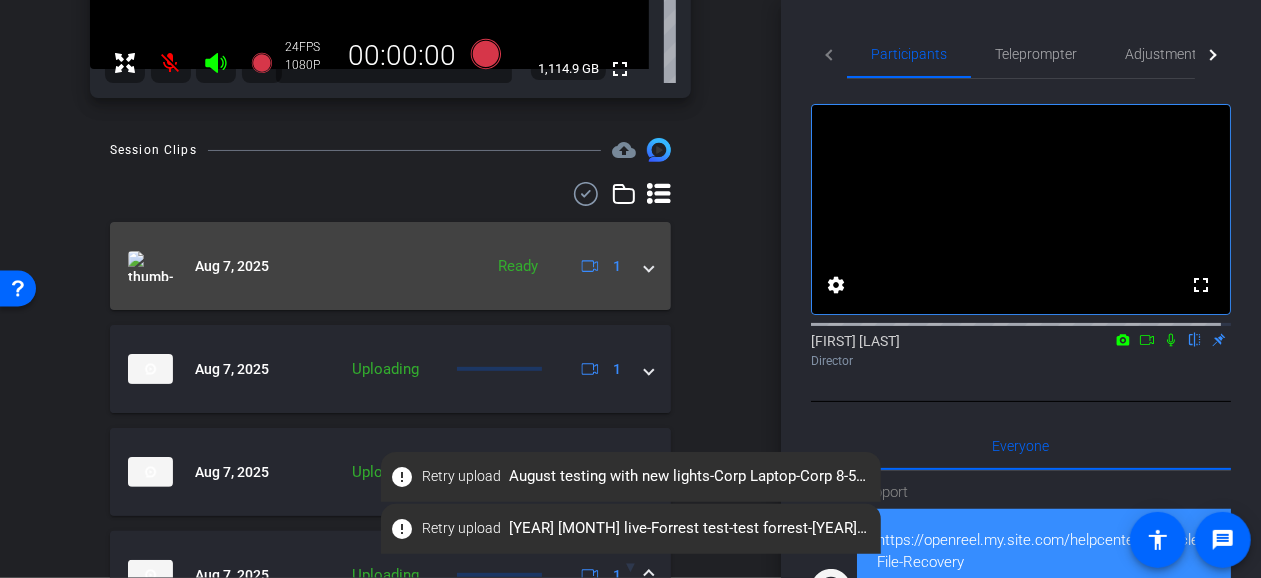 click at bounding box center (649, 266) 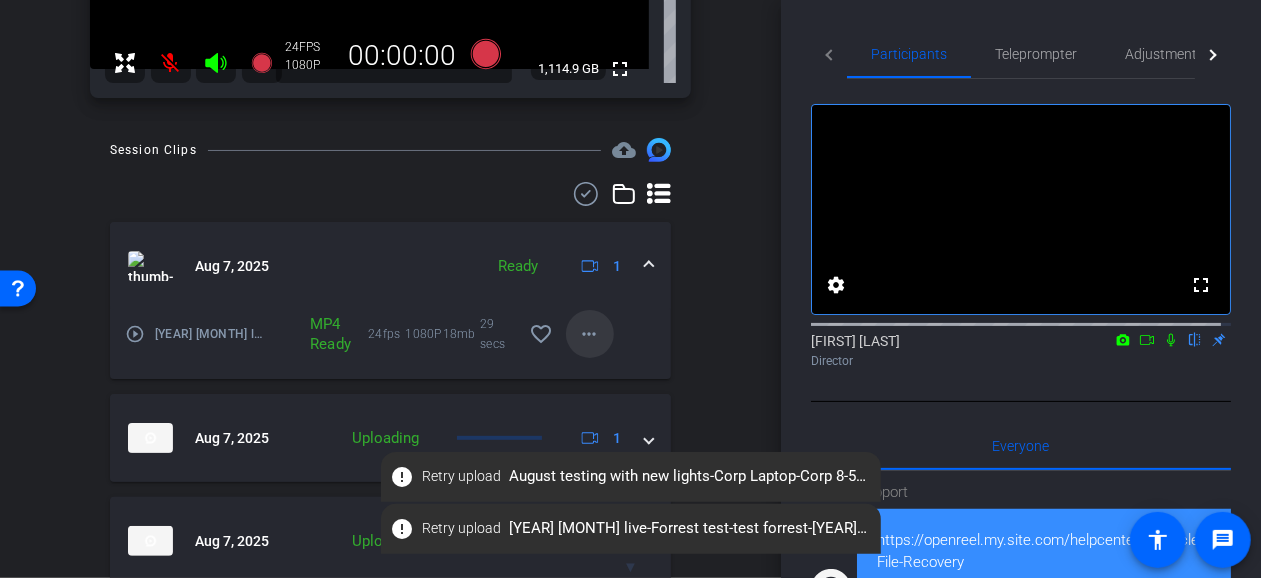 click on "more_horiz" at bounding box center [590, 334] 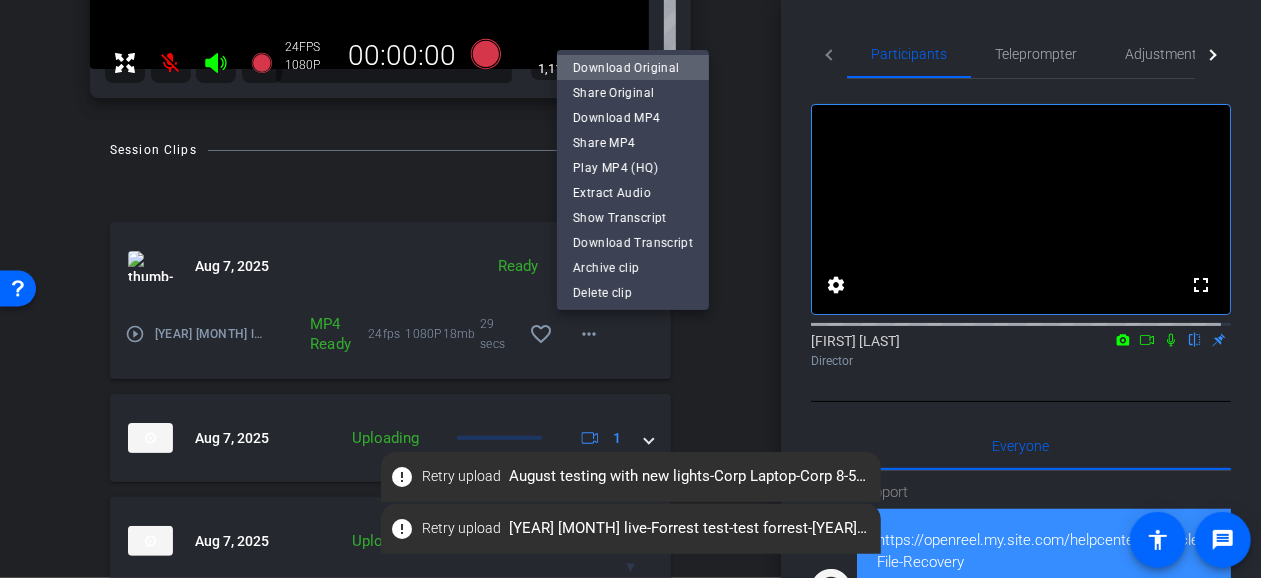 click on "Download Original" at bounding box center (633, 67) 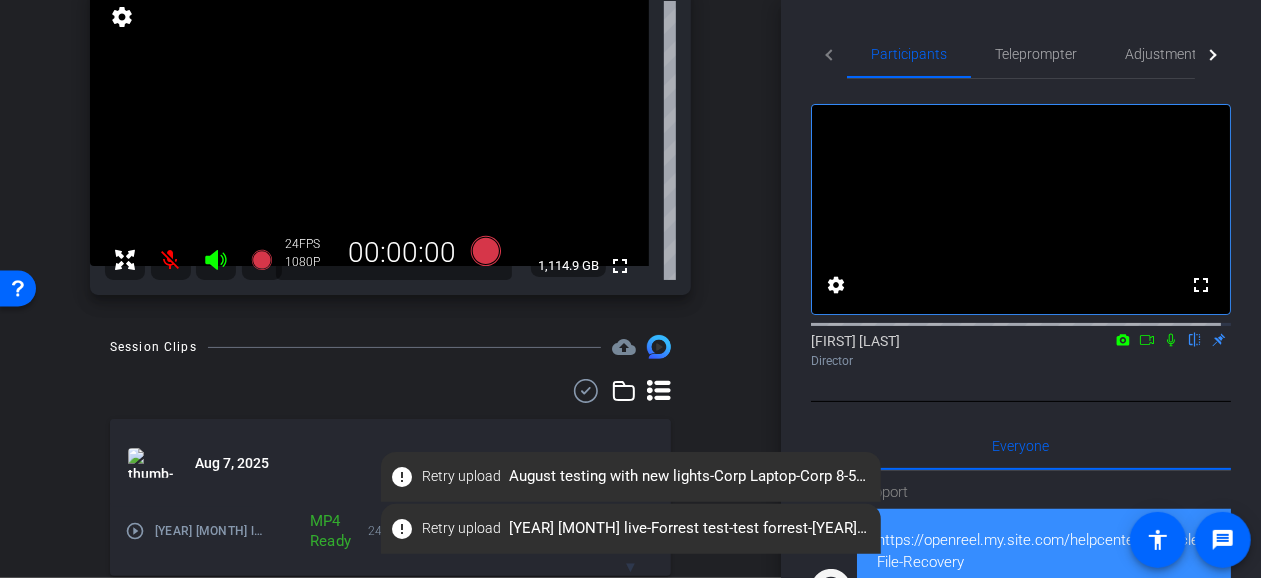 scroll, scrollTop: 170, scrollLeft: 0, axis: vertical 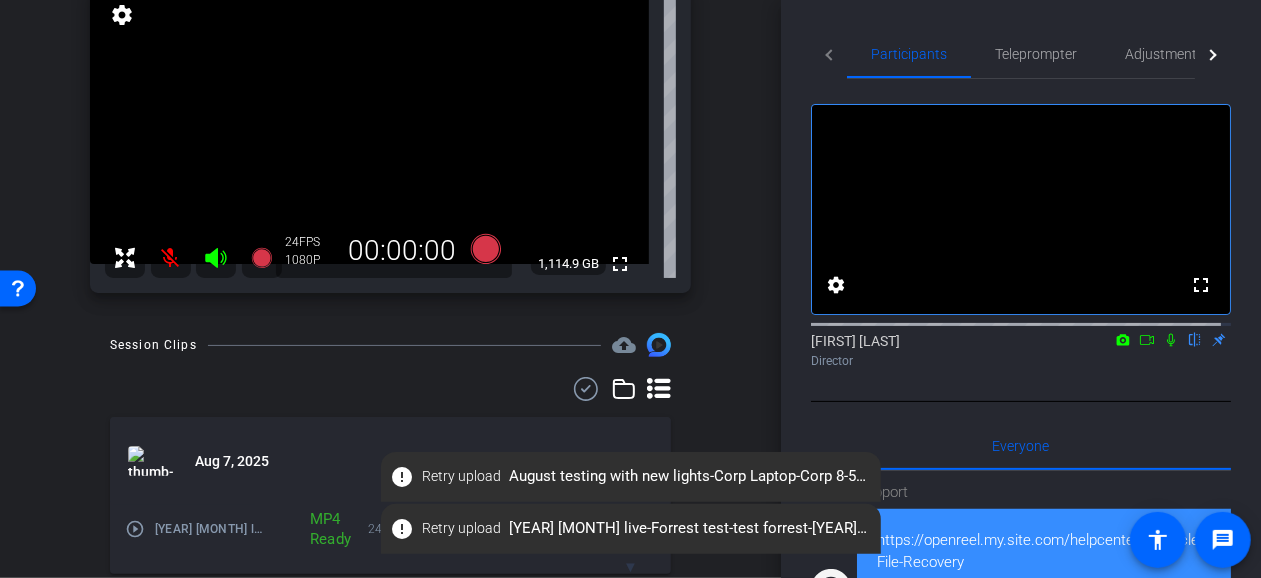 click 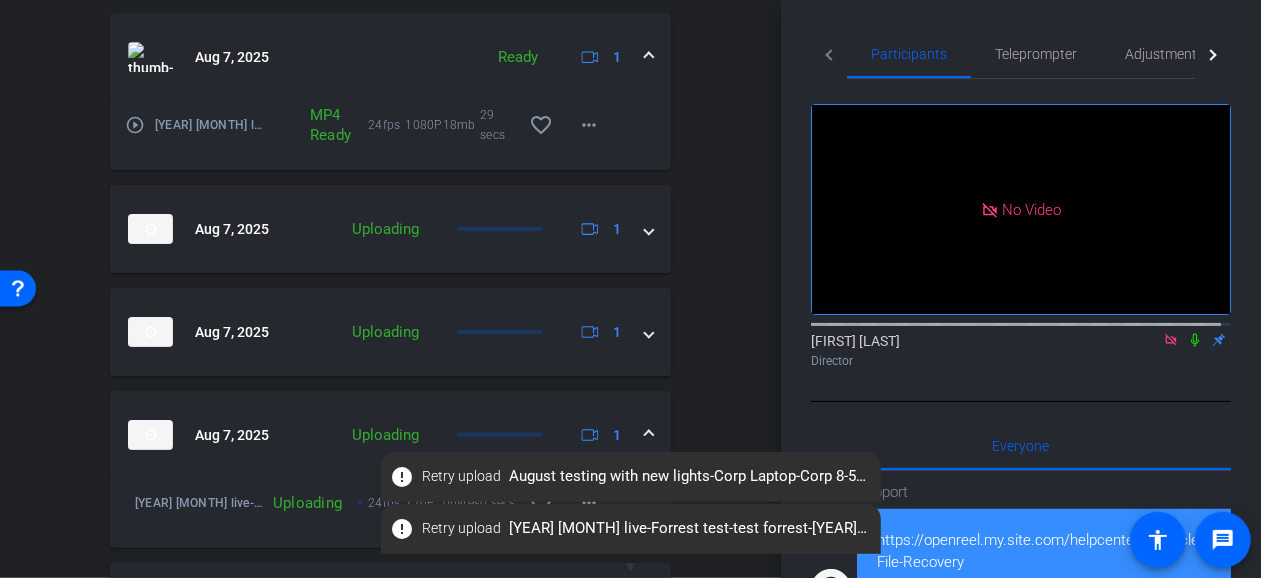 scroll, scrollTop: 470, scrollLeft: 0, axis: vertical 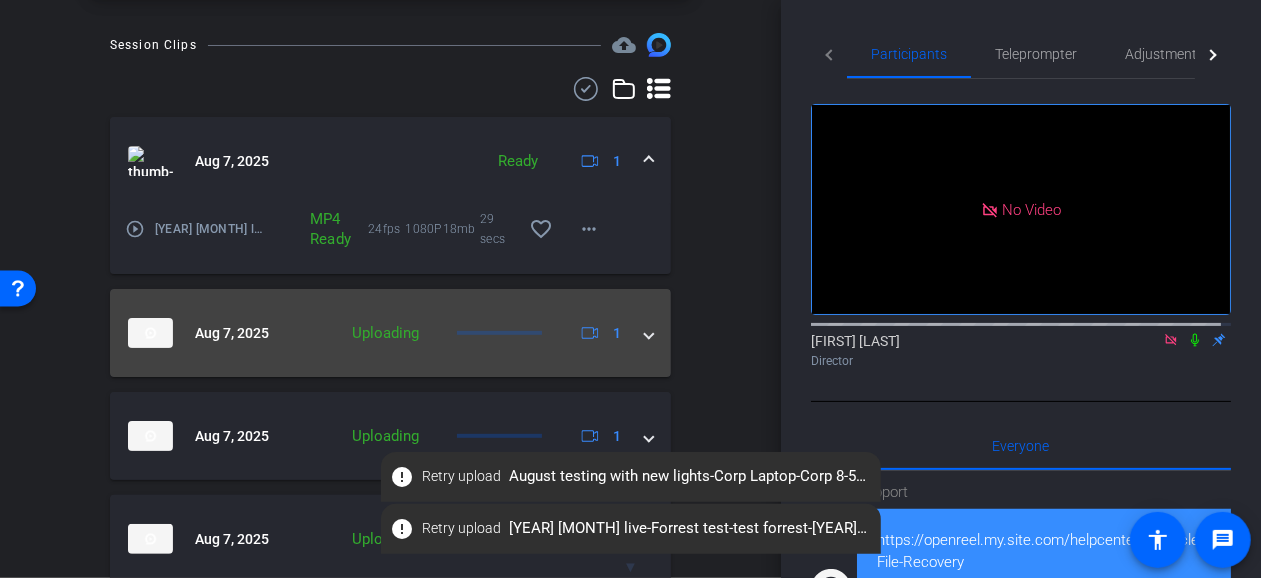 click on "Aug 7, 2025  Uploading
1" at bounding box center [390, 333] 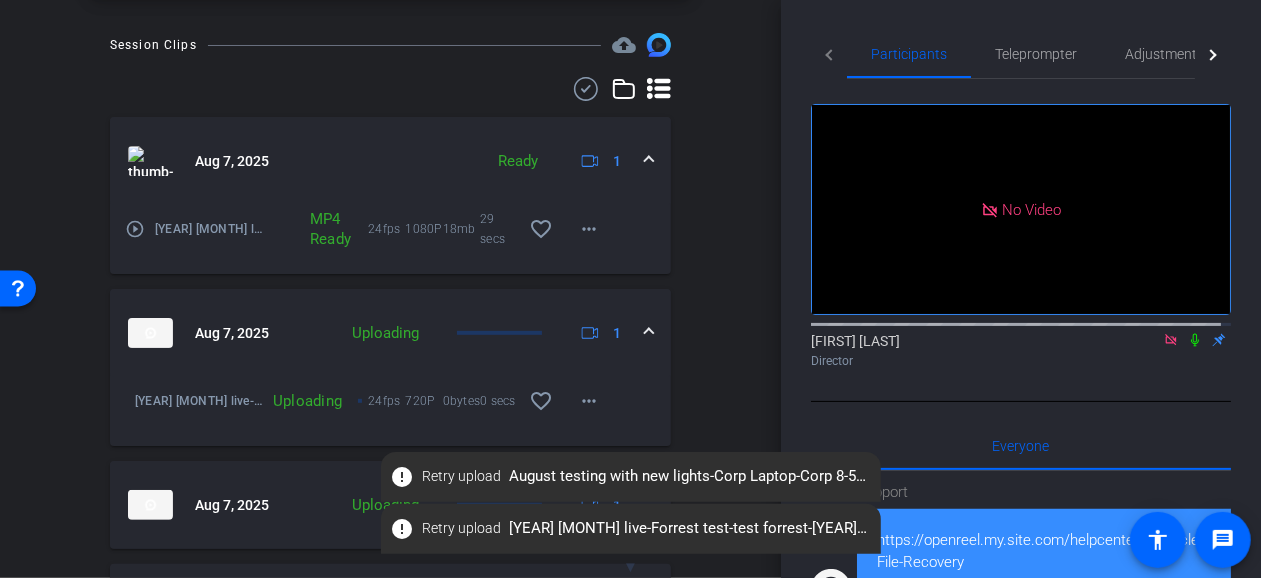 click at bounding box center (649, 333) 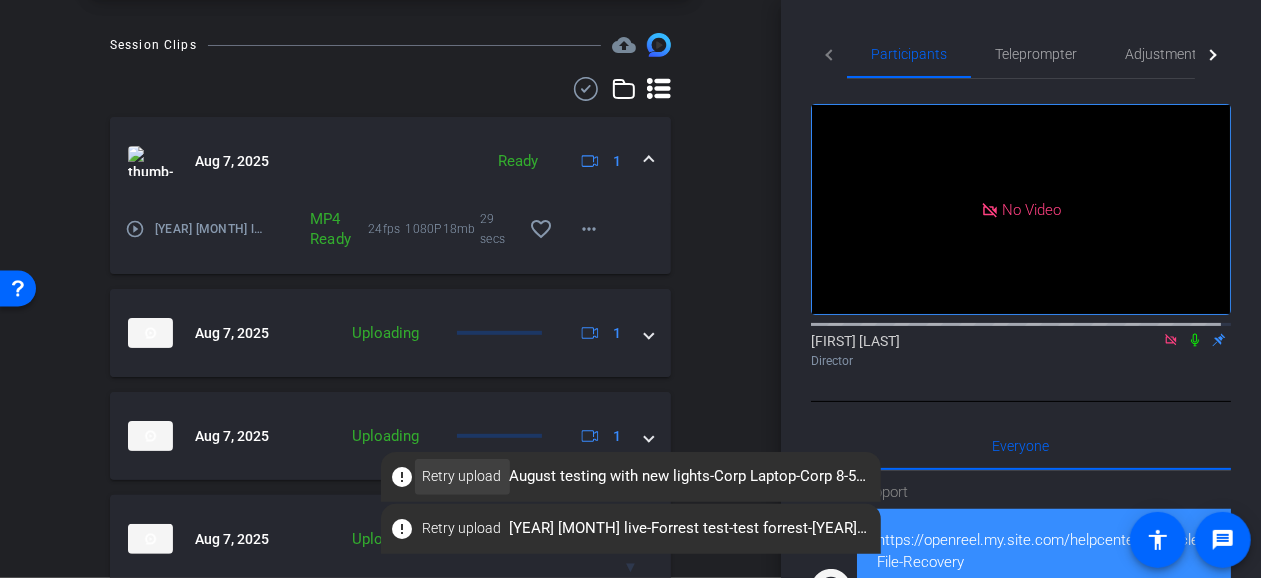 click on "Retry upload" 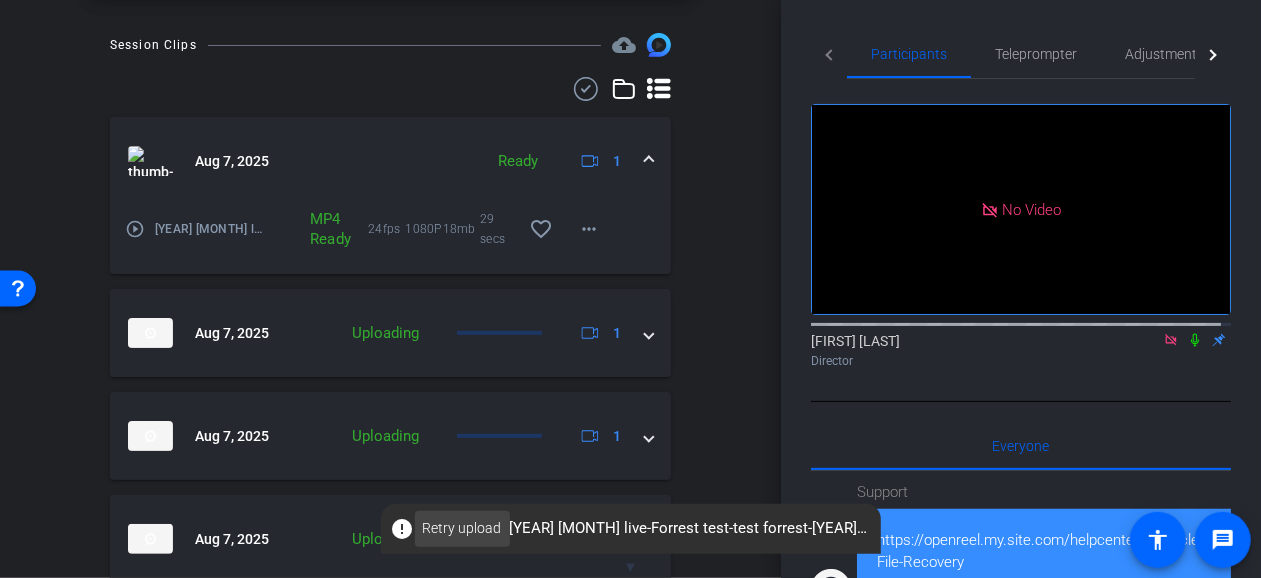 click on "Retry upload" 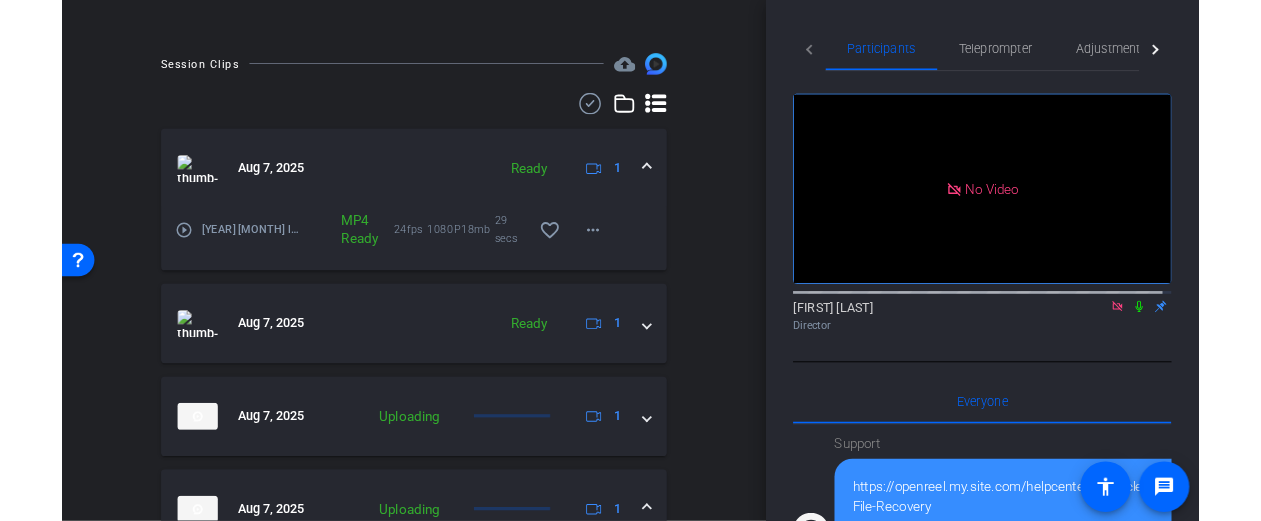 scroll, scrollTop: 495, scrollLeft: 0, axis: vertical 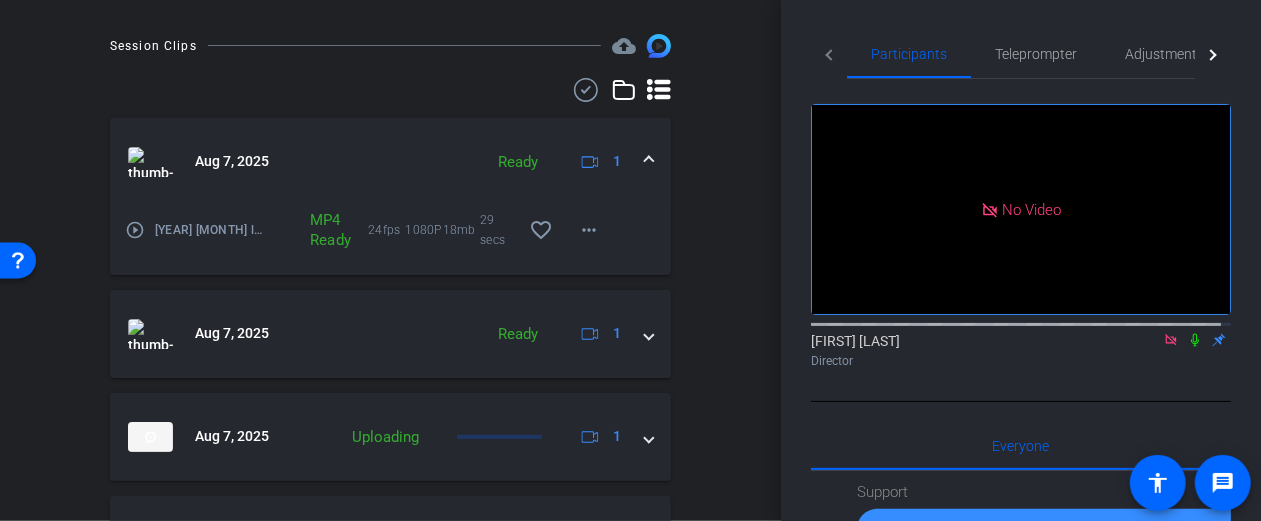click on "Aug 7, 2025   Ready
1 play_circle_outline  2025 August live-Mac Test-Mac test-2025-08-07-12-58-25-815-0   MP4 Ready  24fps 1080P 18mb 29 secs favorite_border more_horiz   Aug 7, 2025   Ready
1 play_circle_outline  2025 August live-Forrest test-test forrest-2025-08-07-12-25-17-385-0   MP4 Ready  24fps 720P 14mb 27 secs favorite_border more_horiz   Aug 7, 2025  Uploading
1   Aug 7, 2025  Uploading
1 2025 August live-Brian E-teaser-2025-08-07-11-23-42-869-0  Uploading 24fps 720P 0bytes 0 secs favorite_border more_horiz   Aug 7, 2025  Uploading
1   Aug 7, 2025  Uploading
1   Aug 7, 2025  Uploading
1   Aug 7, 2025  Please Upload
1   Aug 7, 2025  Uploading
1   Aug 7, 2025  Uploading
1" 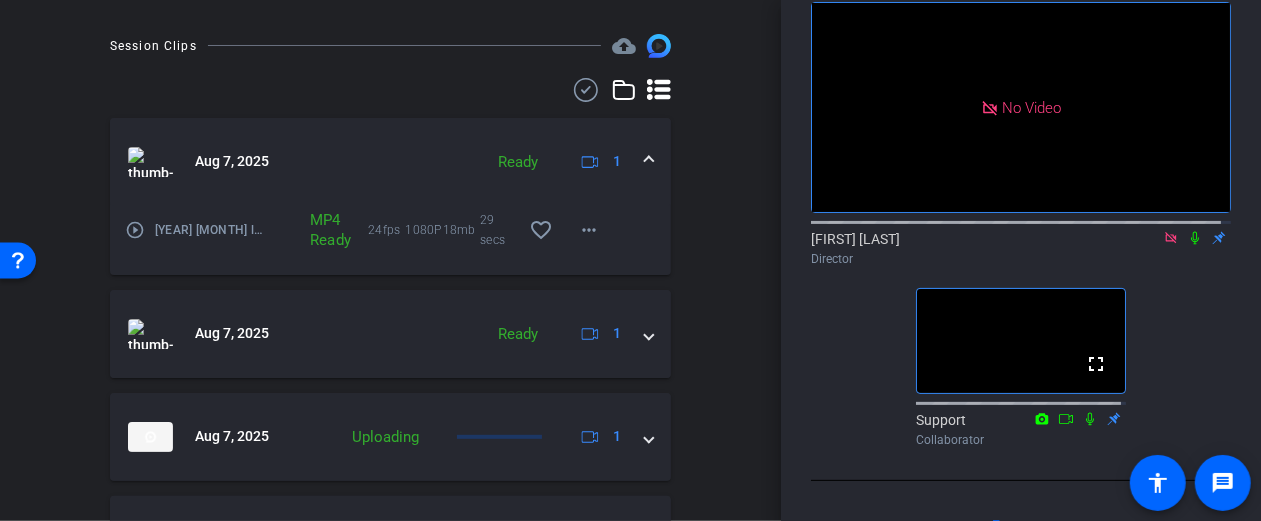 scroll, scrollTop: 0, scrollLeft: 0, axis: both 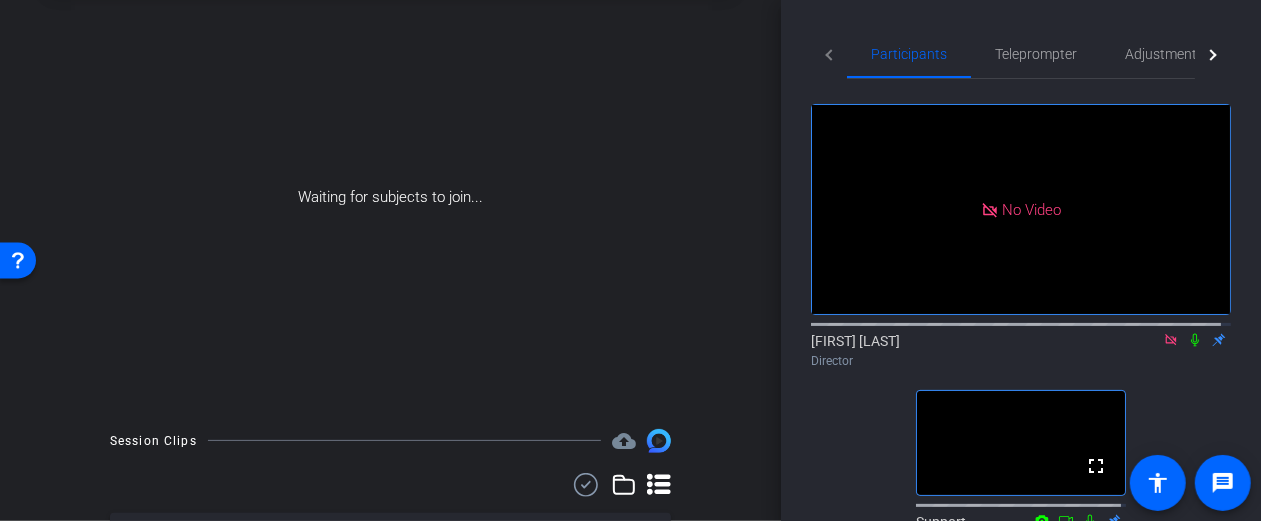 click 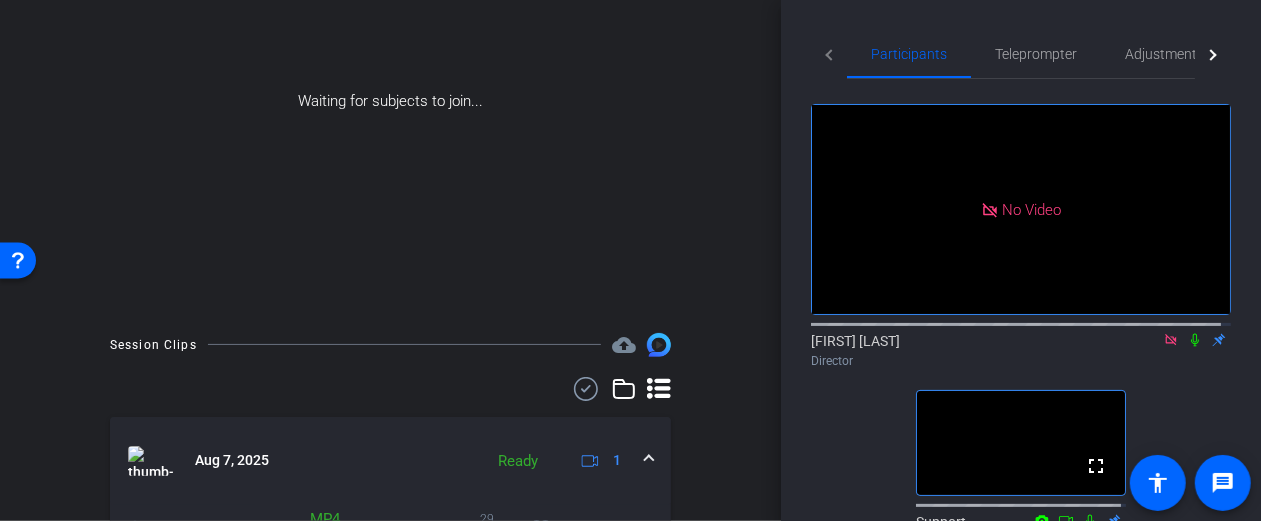 scroll, scrollTop: 200, scrollLeft: 0, axis: vertical 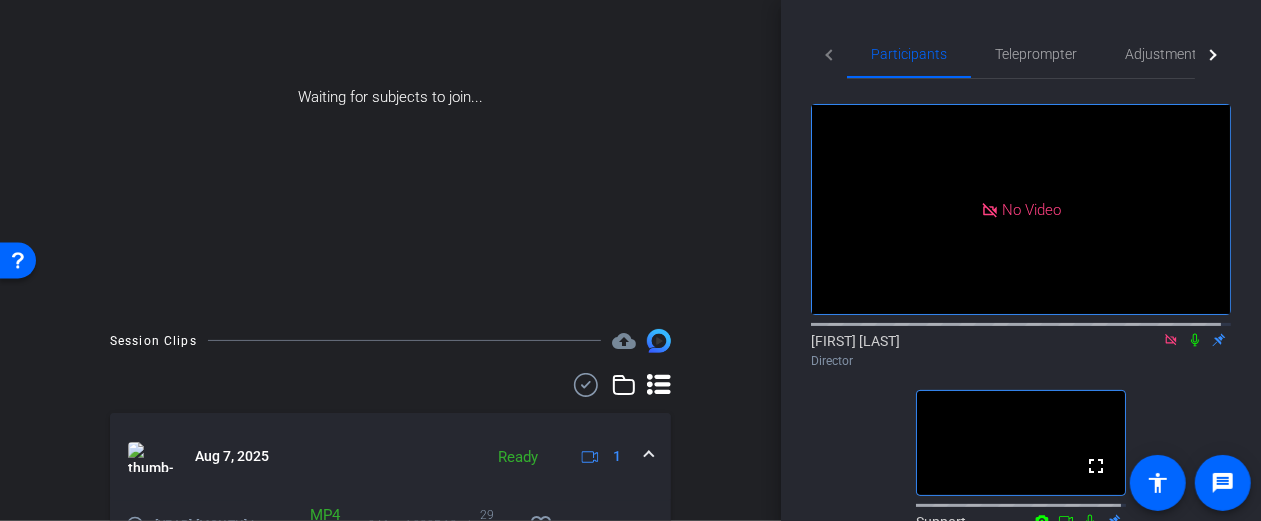 click on "Waiting for subjects to join..." at bounding box center [390, 97] 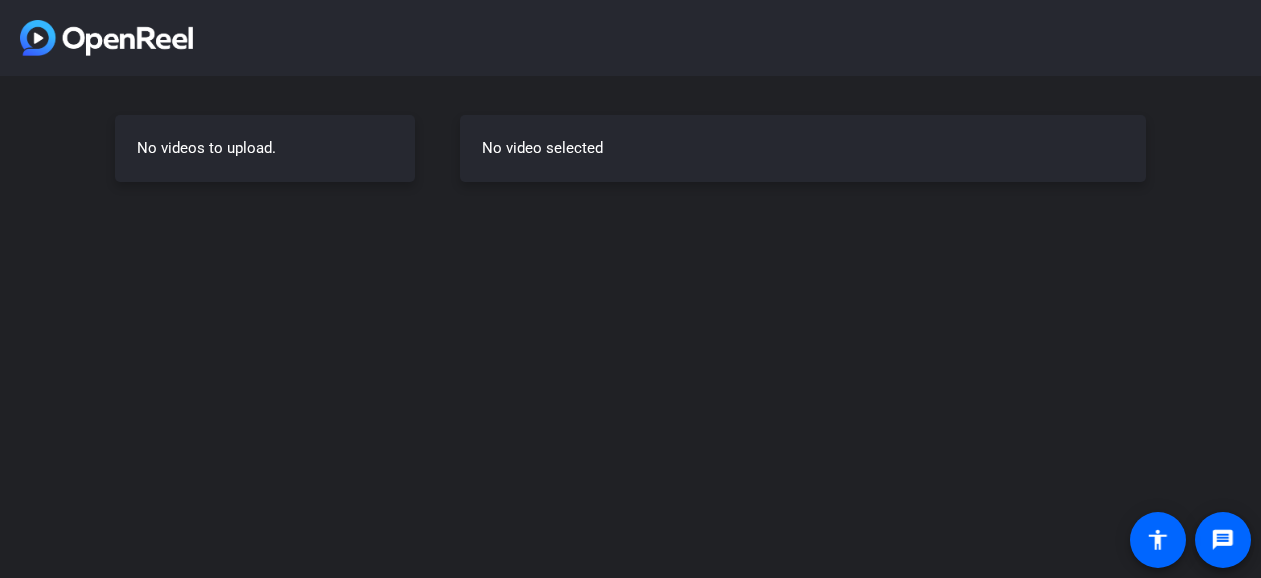 scroll, scrollTop: 0, scrollLeft: 0, axis: both 